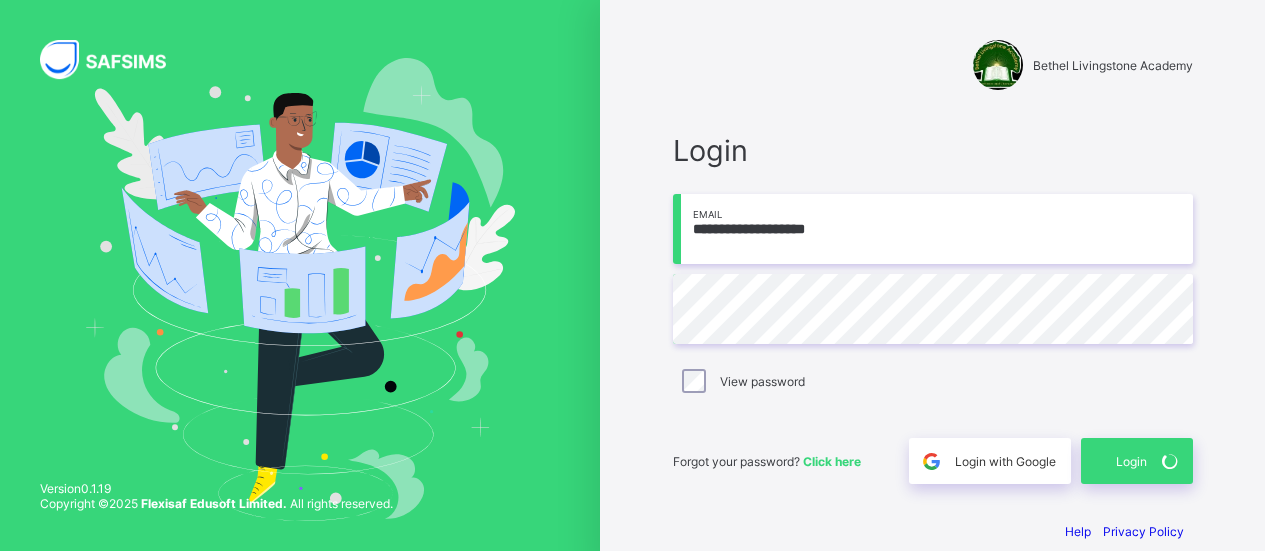 scroll, scrollTop: 0, scrollLeft: 0, axis: both 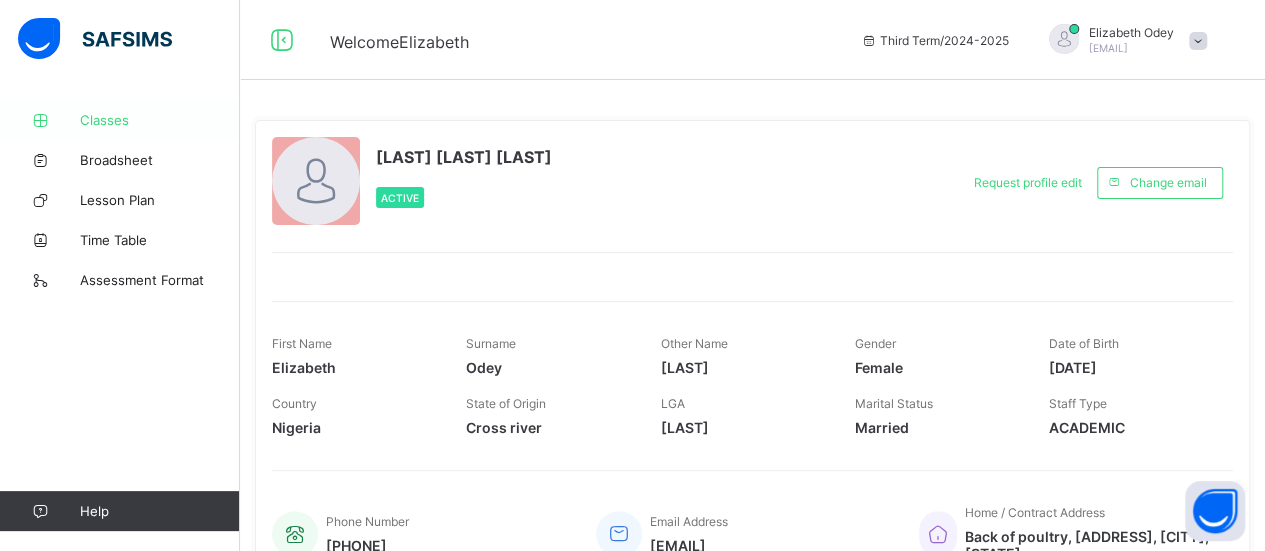 click on "Classes" at bounding box center [160, 120] 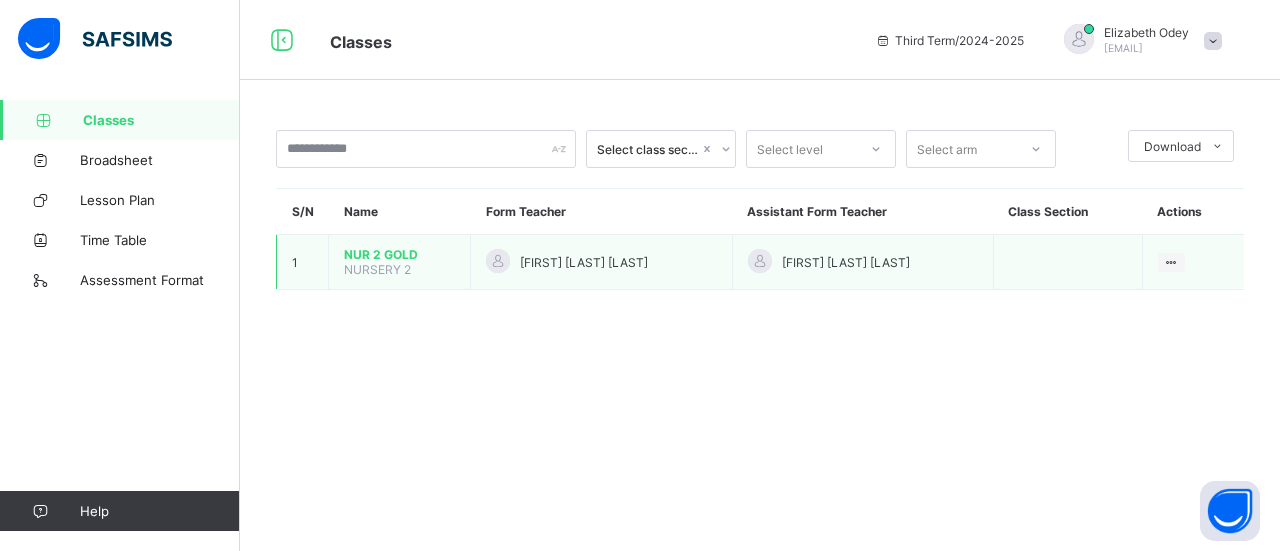 click on "NUR 2   GOLD" at bounding box center (399, 254) 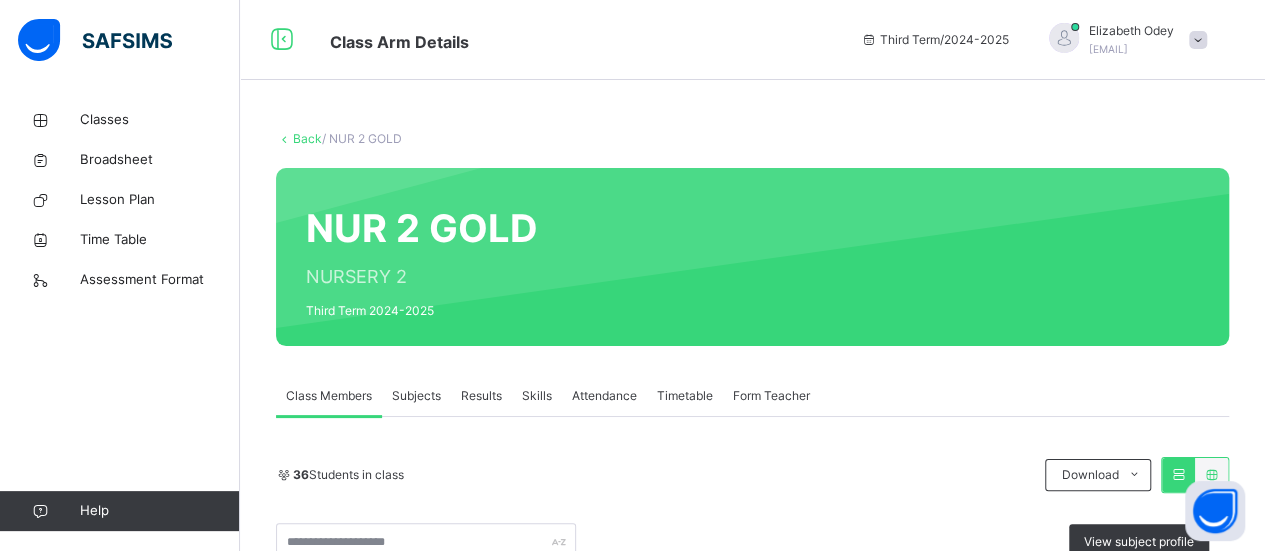 click on "Subjects" at bounding box center (416, 396) 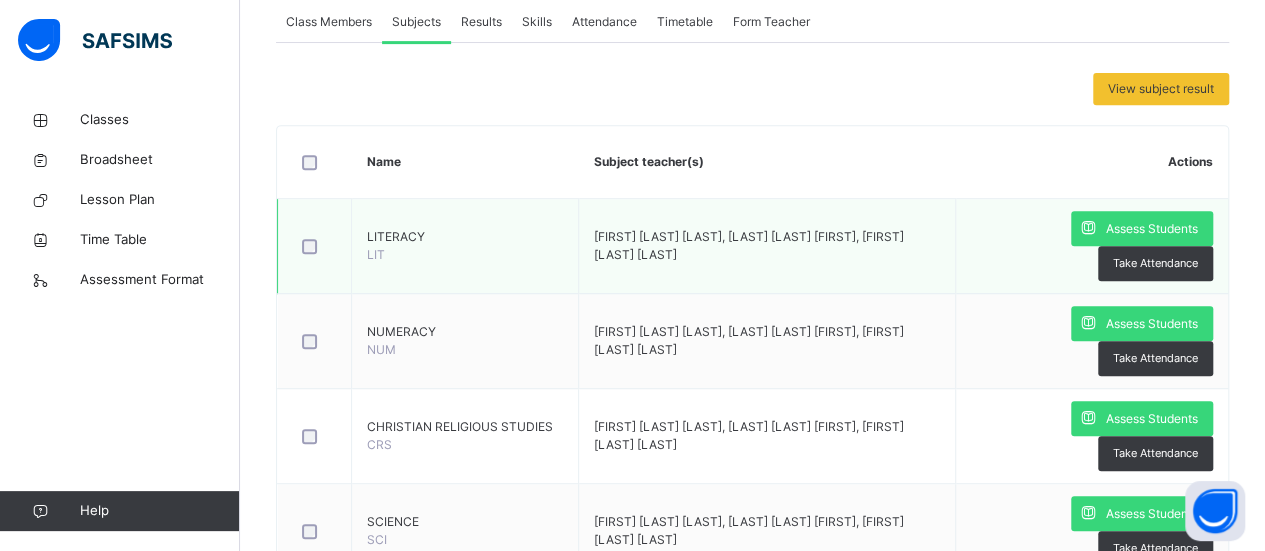 scroll, scrollTop: 400, scrollLeft: 0, axis: vertical 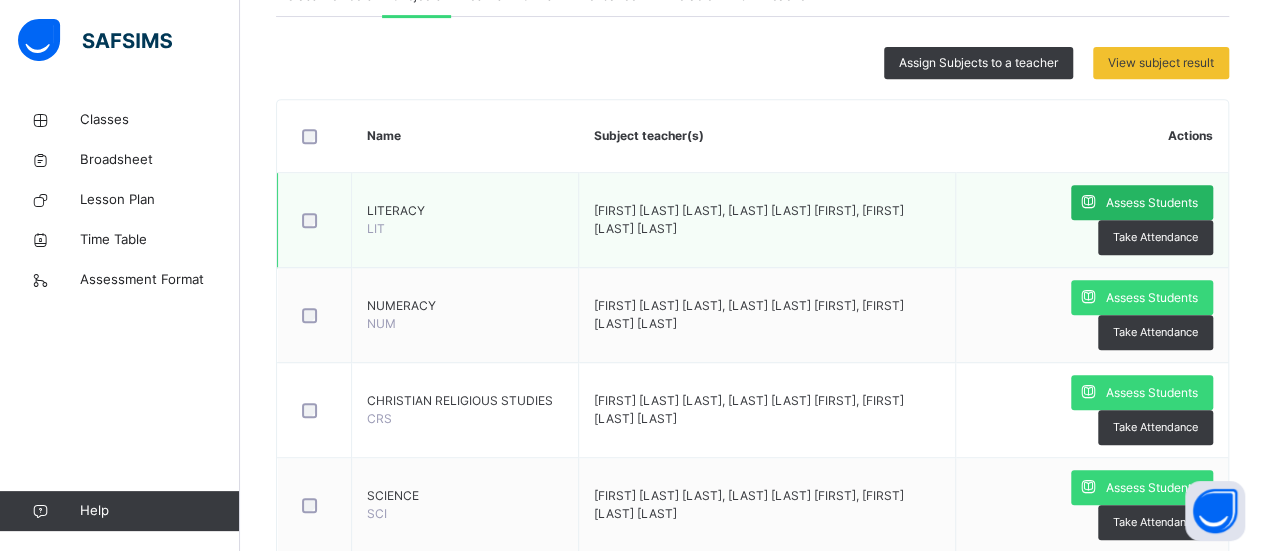 click on "Assess Students" at bounding box center [1152, 203] 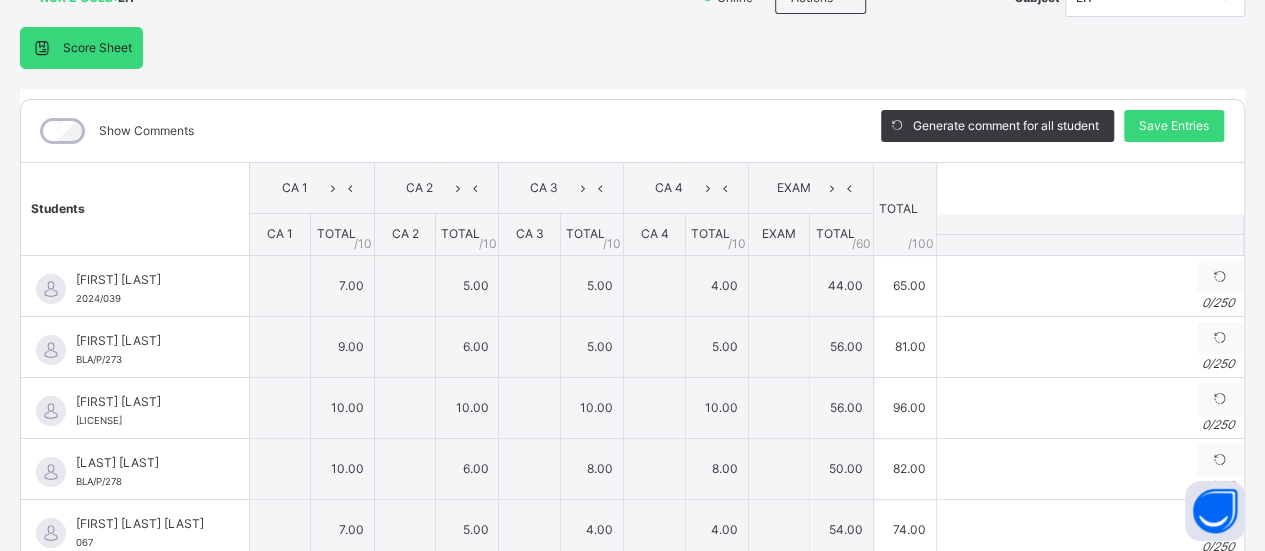 type on "*" 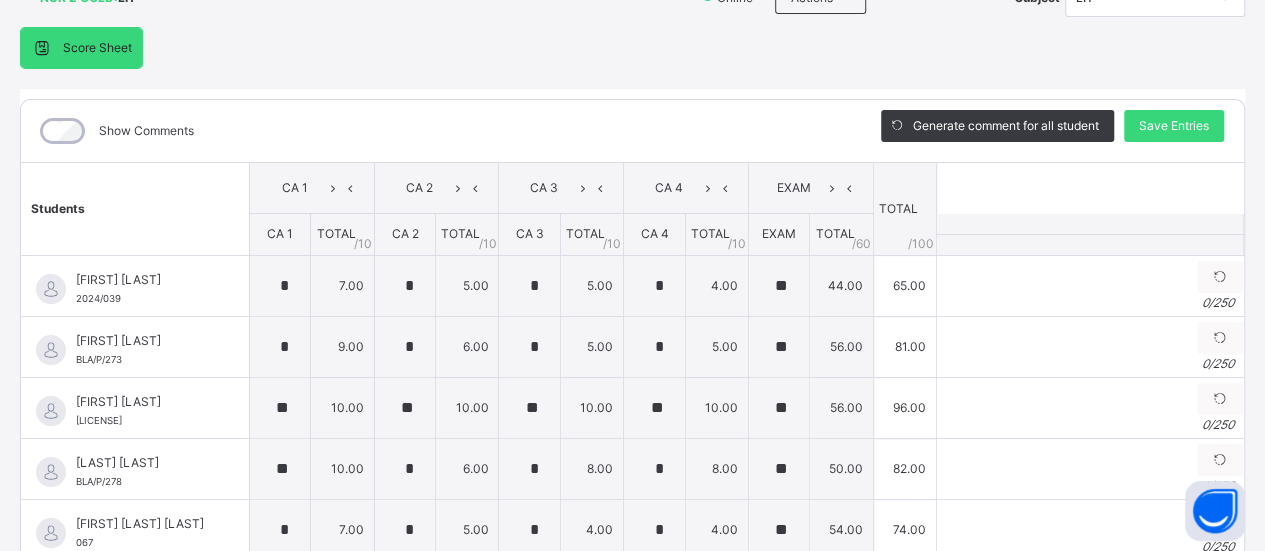 type on "*" 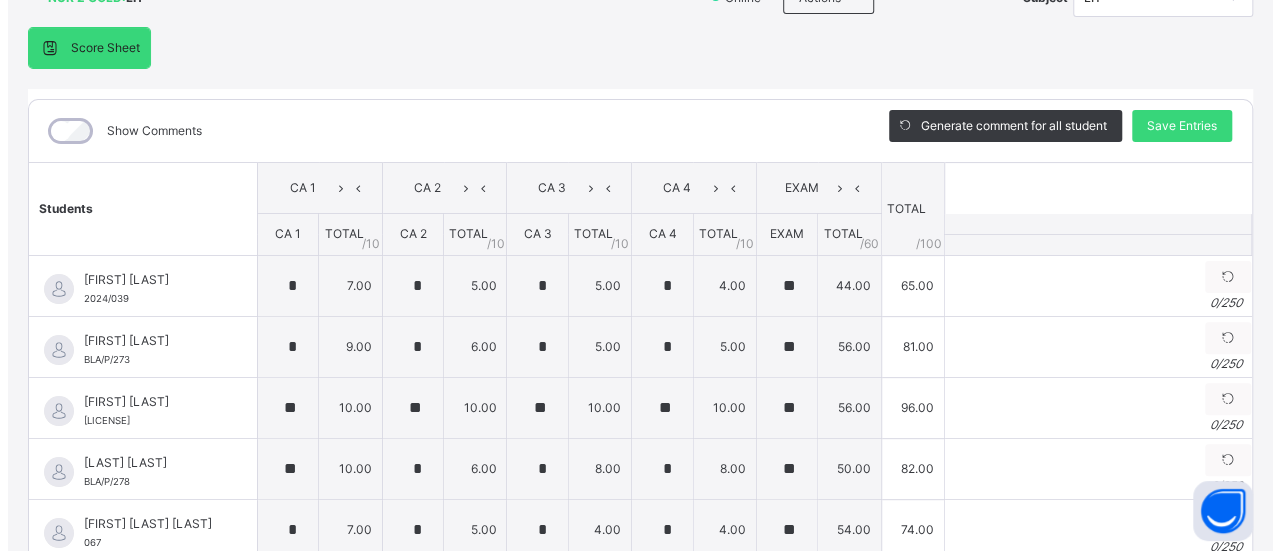 scroll, scrollTop: 9, scrollLeft: 0, axis: vertical 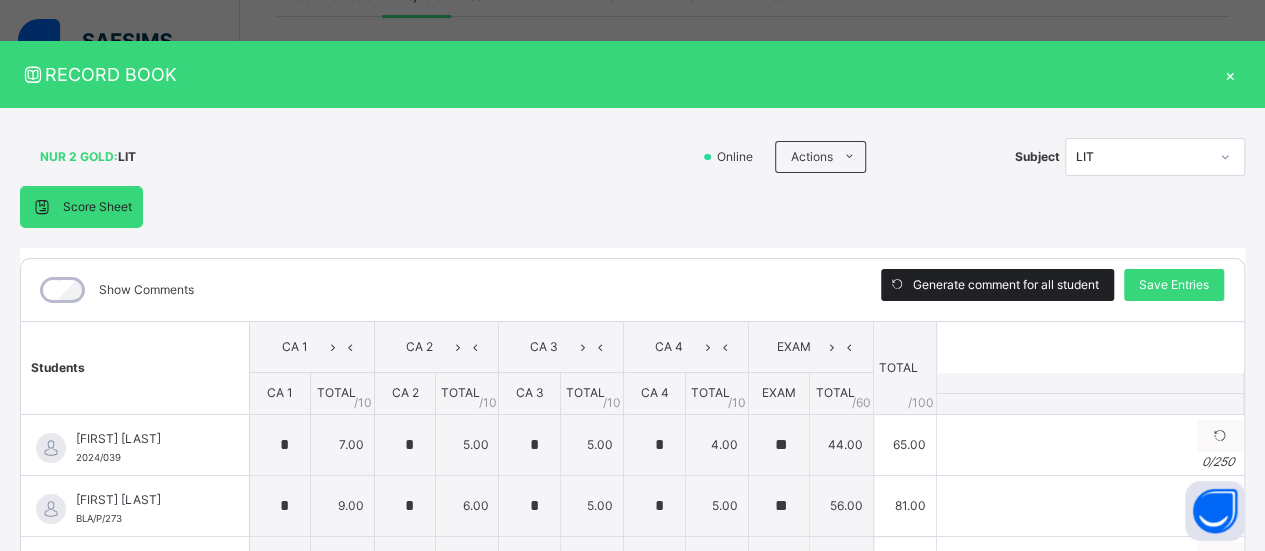click on "Generate comment for all student" at bounding box center (1006, 285) 